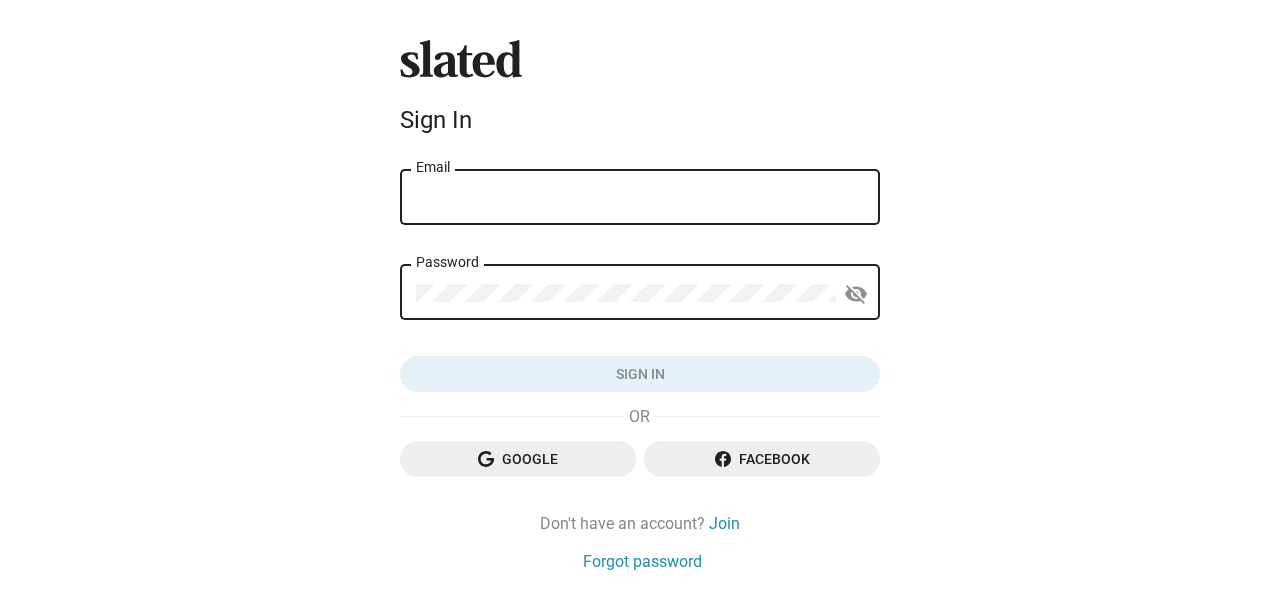 scroll, scrollTop: 0, scrollLeft: 0, axis: both 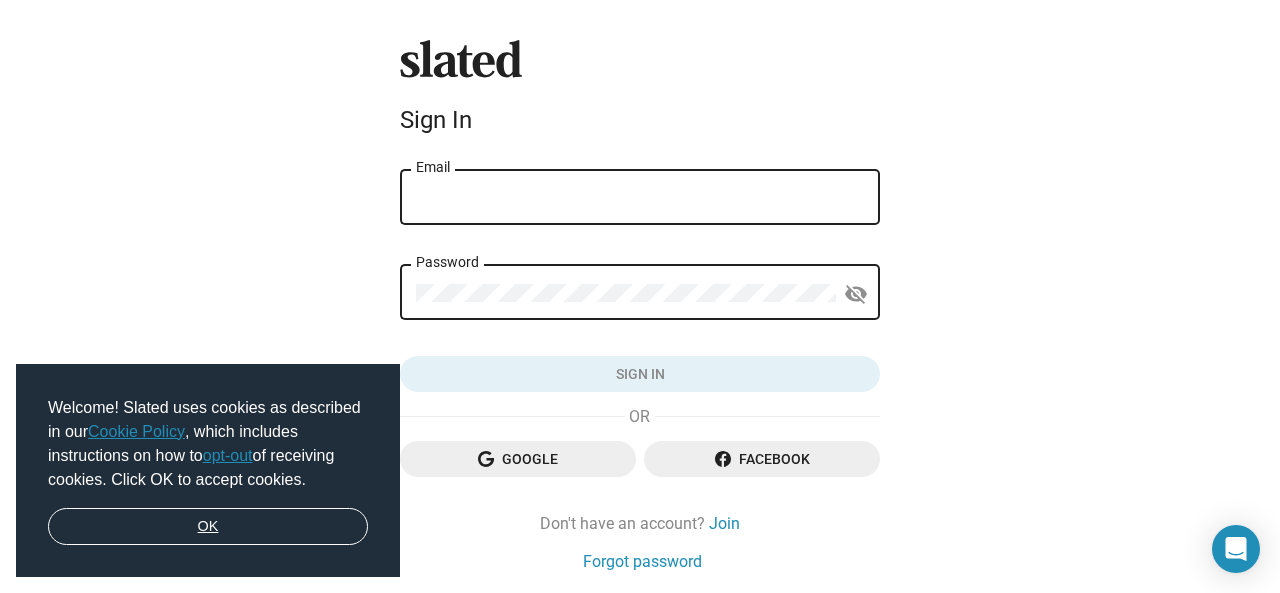 click on "OK" at bounding box center [208, 527] 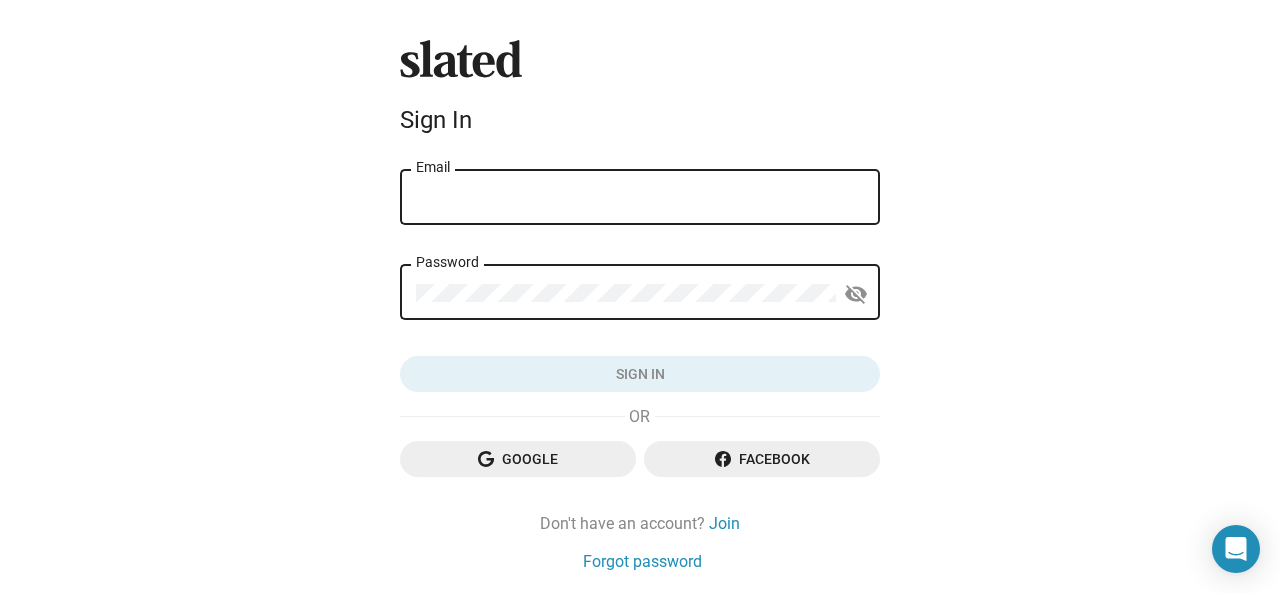 click on "Email" at bounding box center (640, 198) 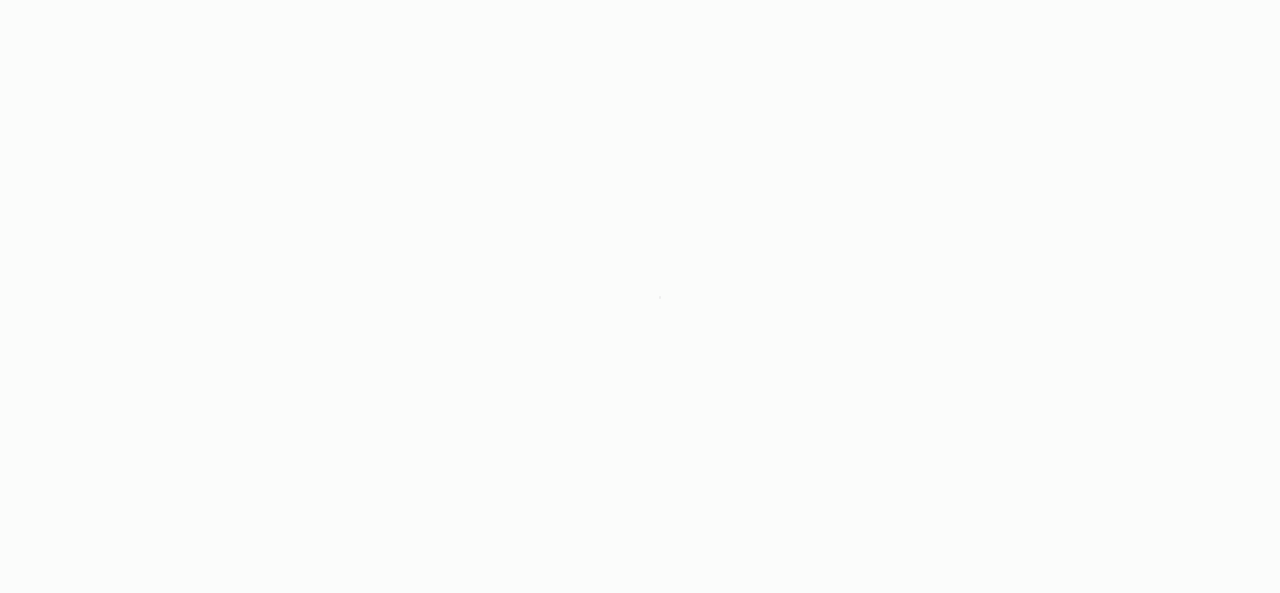 scroll, scrollTop: 0, scrollLeft: 0, axis: both 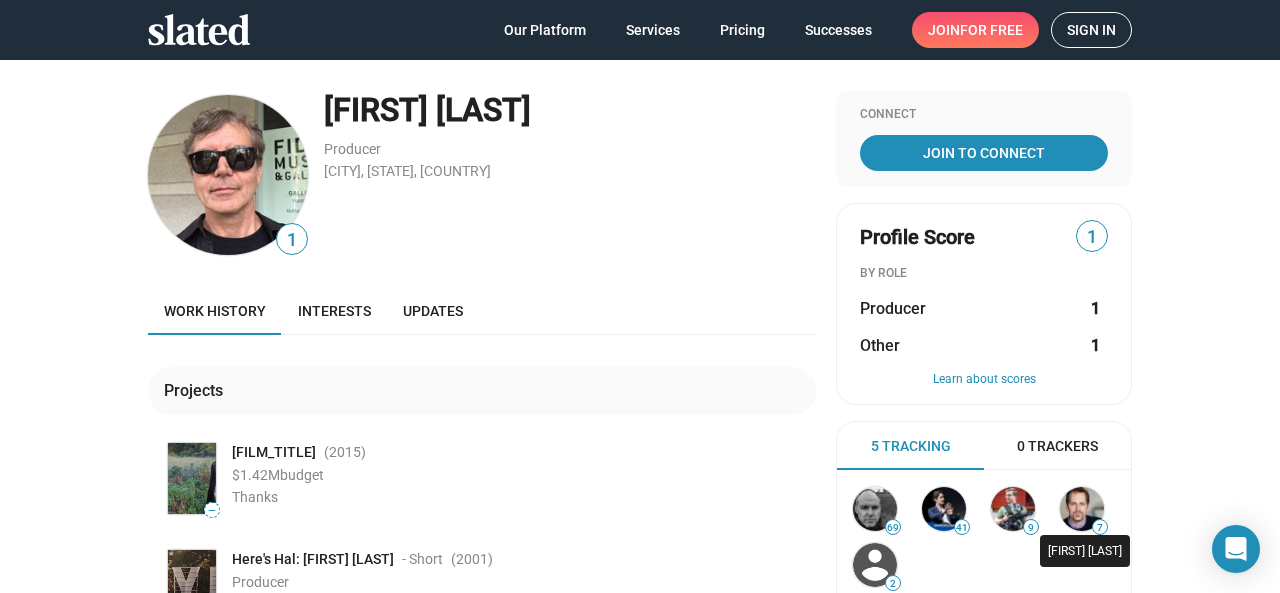 click at bounding box center (1082, 509) 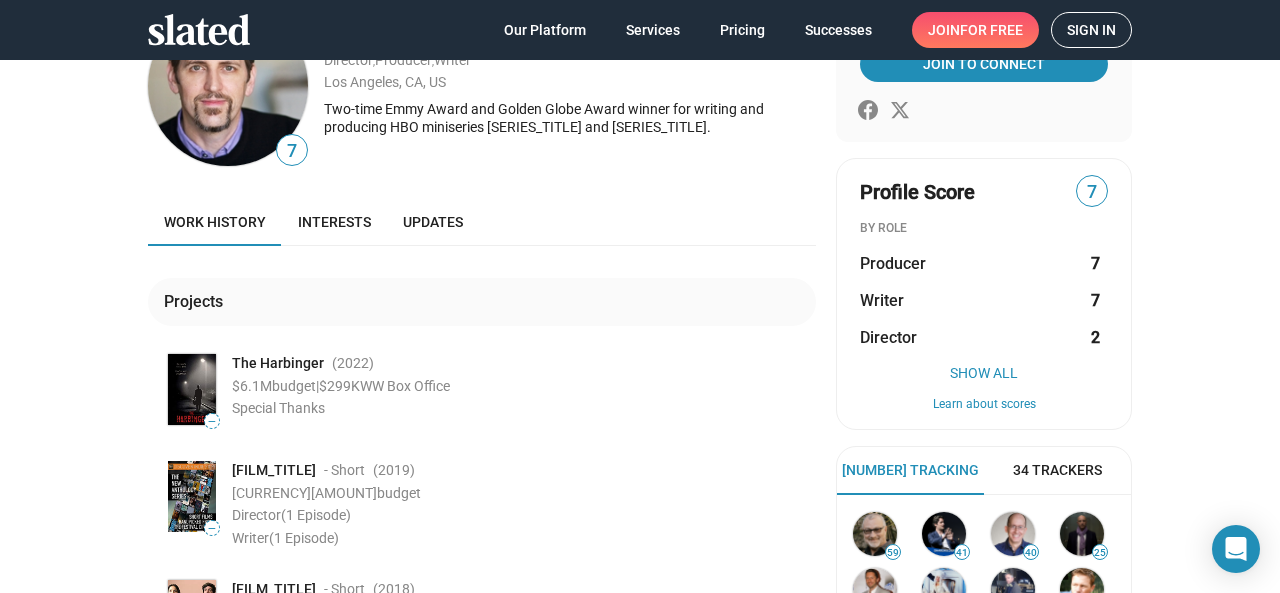 scroll, scrollTop: 0, scrollLeft: 0, axis: both 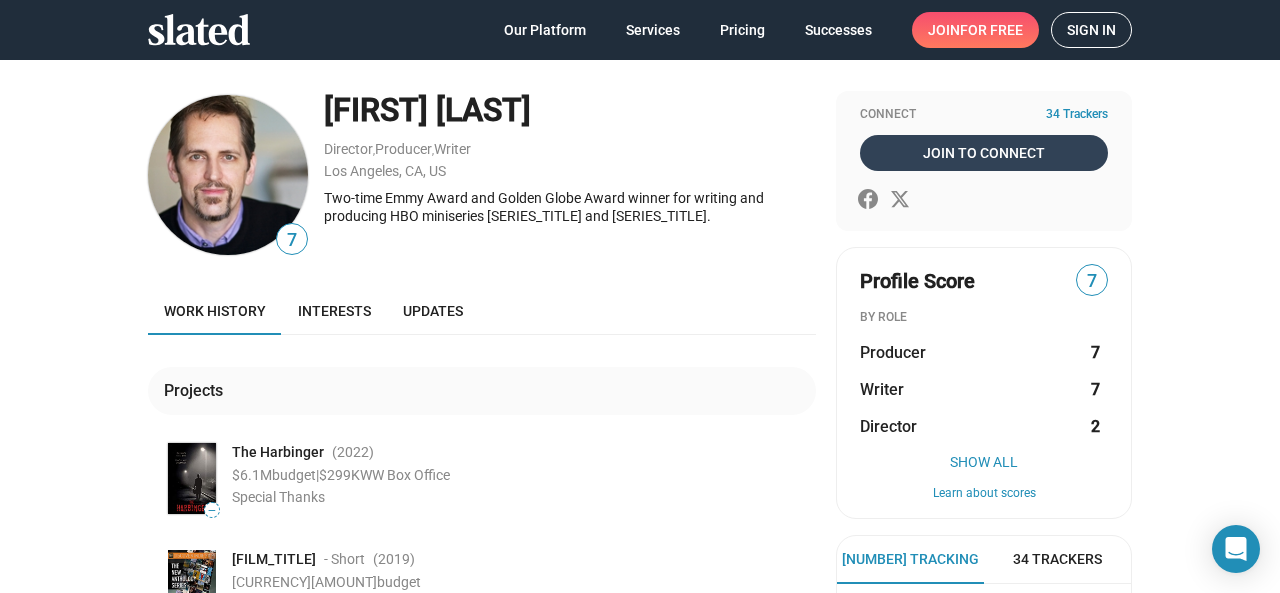 click on "Join To Connect" at bounding box center [984, 153] 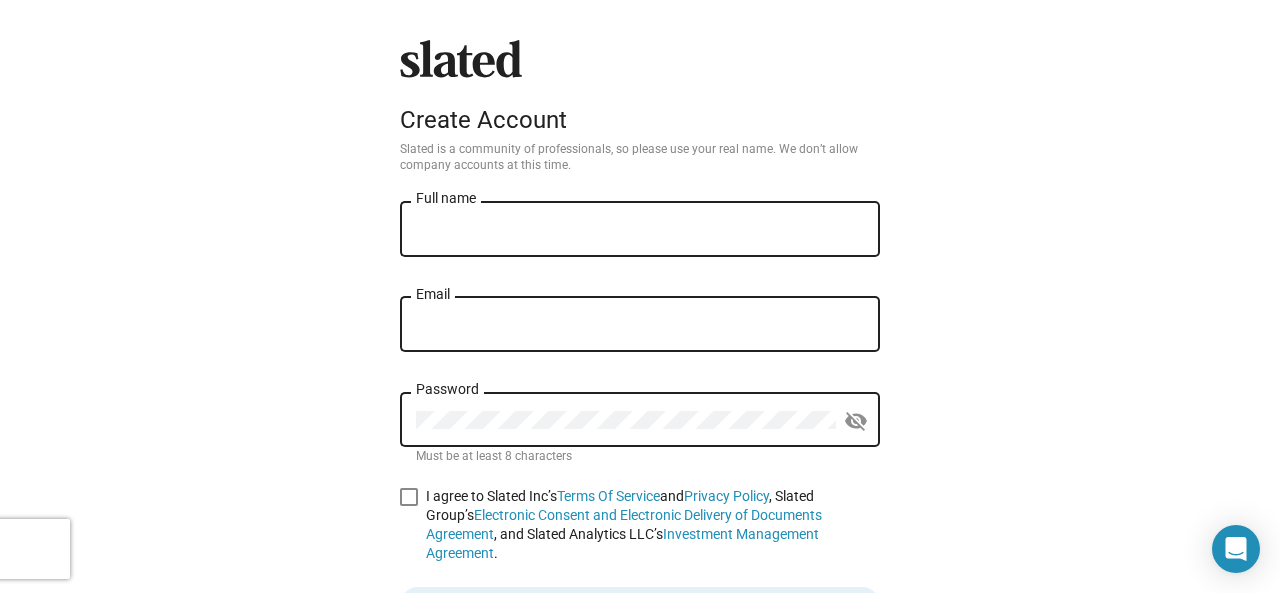 click on "Full name" at bounding box center (640, 230) 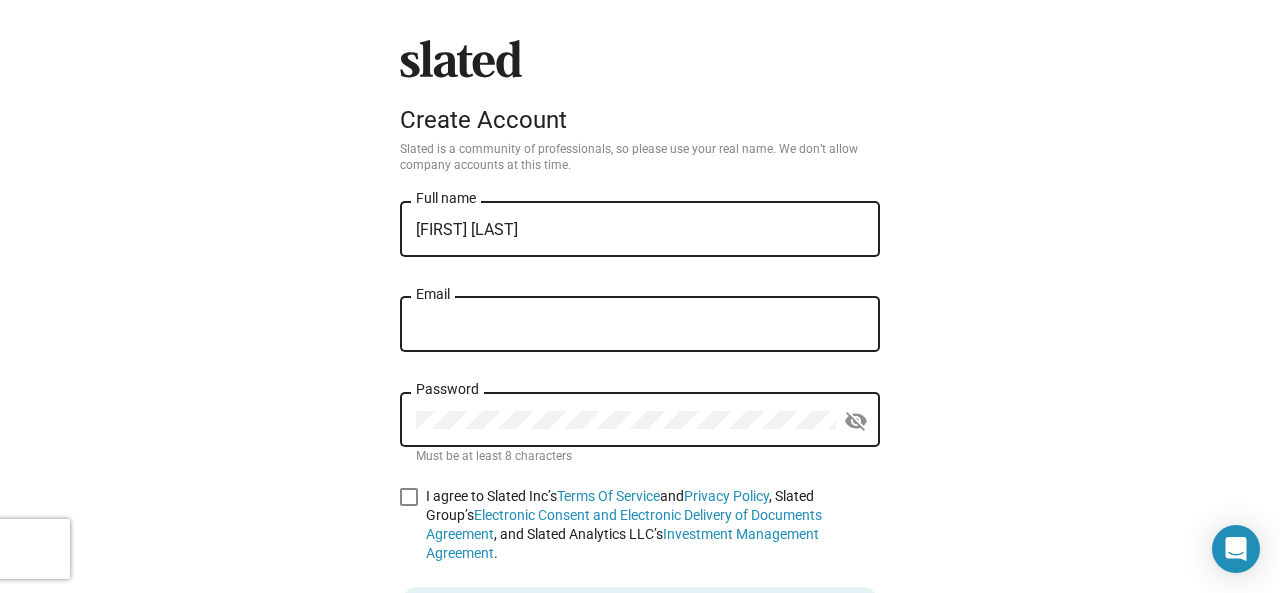 click on "Email" at bounding box center [640, 325] 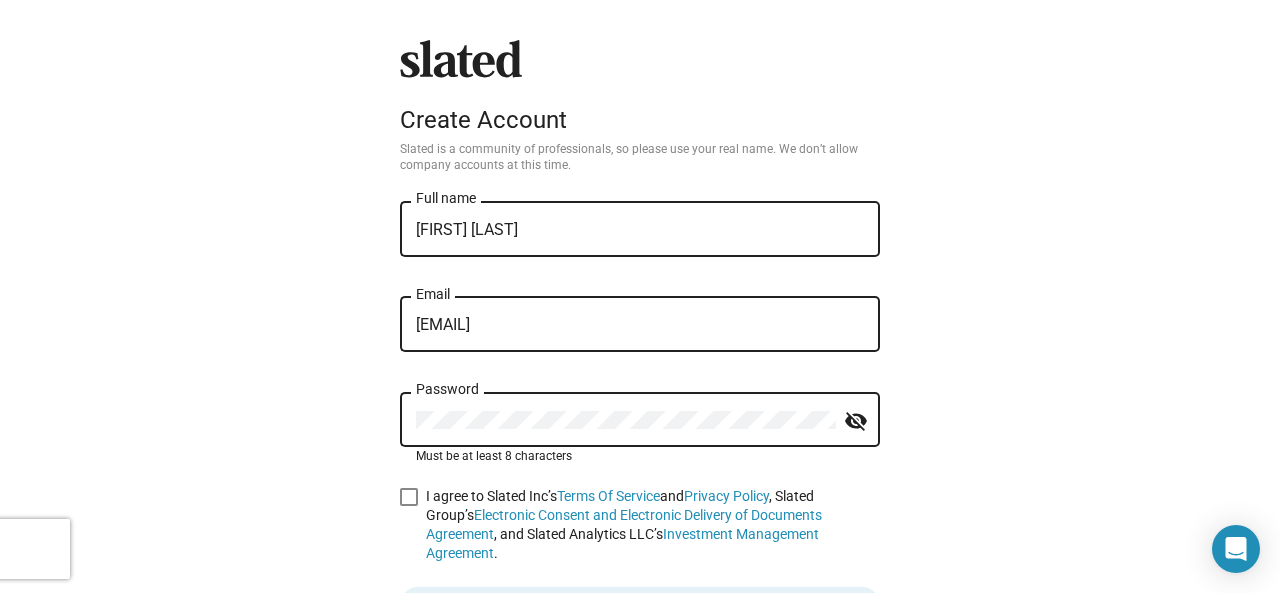 click at bounding box center [409, 497] 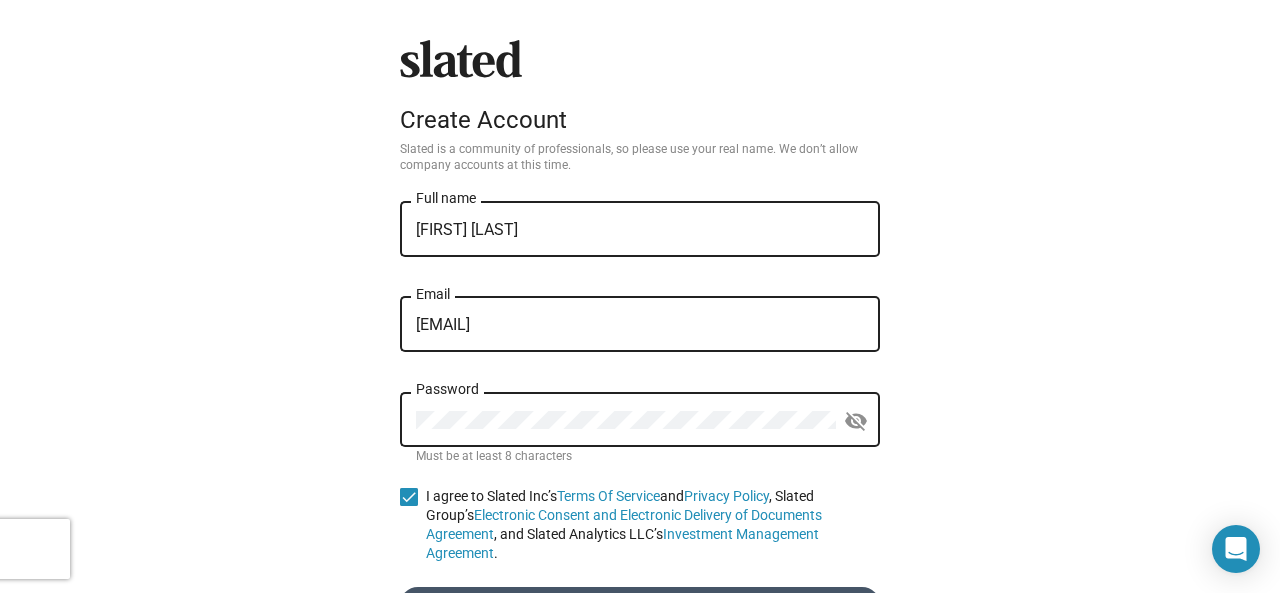 click on "Create account" at bounding box center [640, 605] 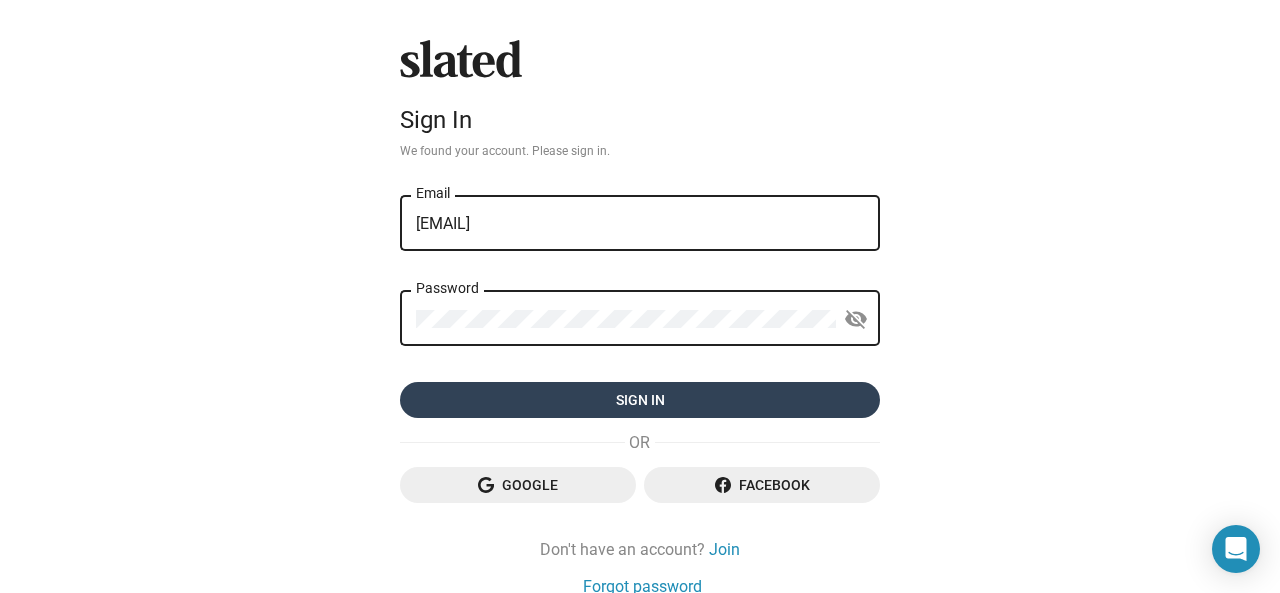 click on "Sign in" at bounding box center (640, 400) 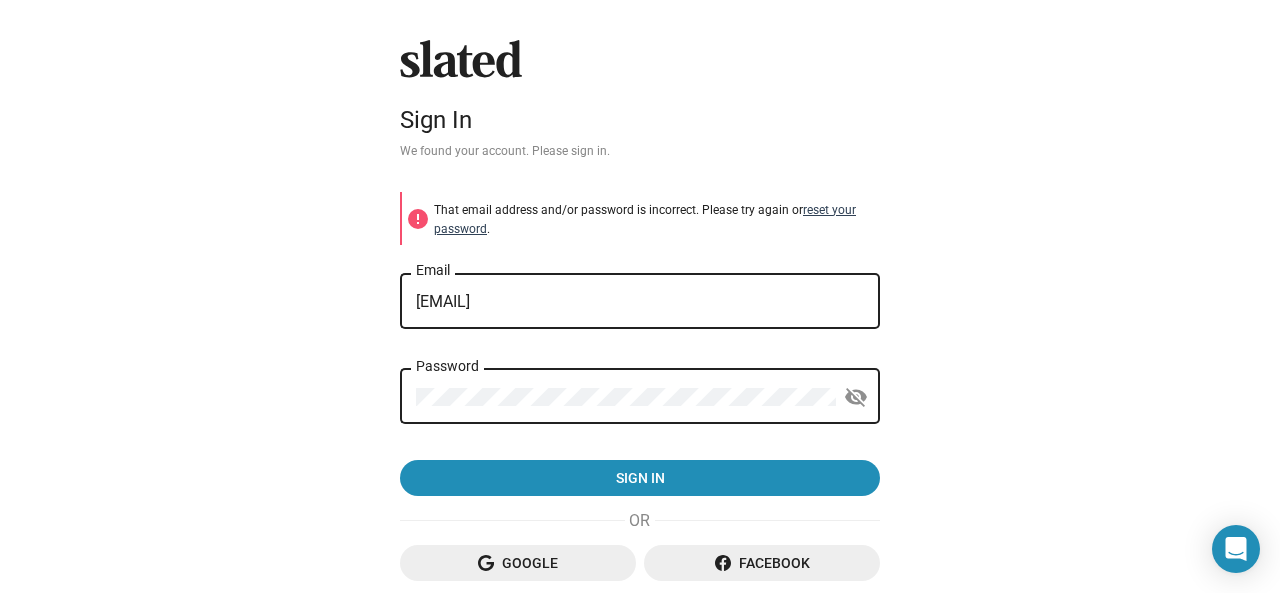 click on "reset your password" at bounding box center (645, 219) 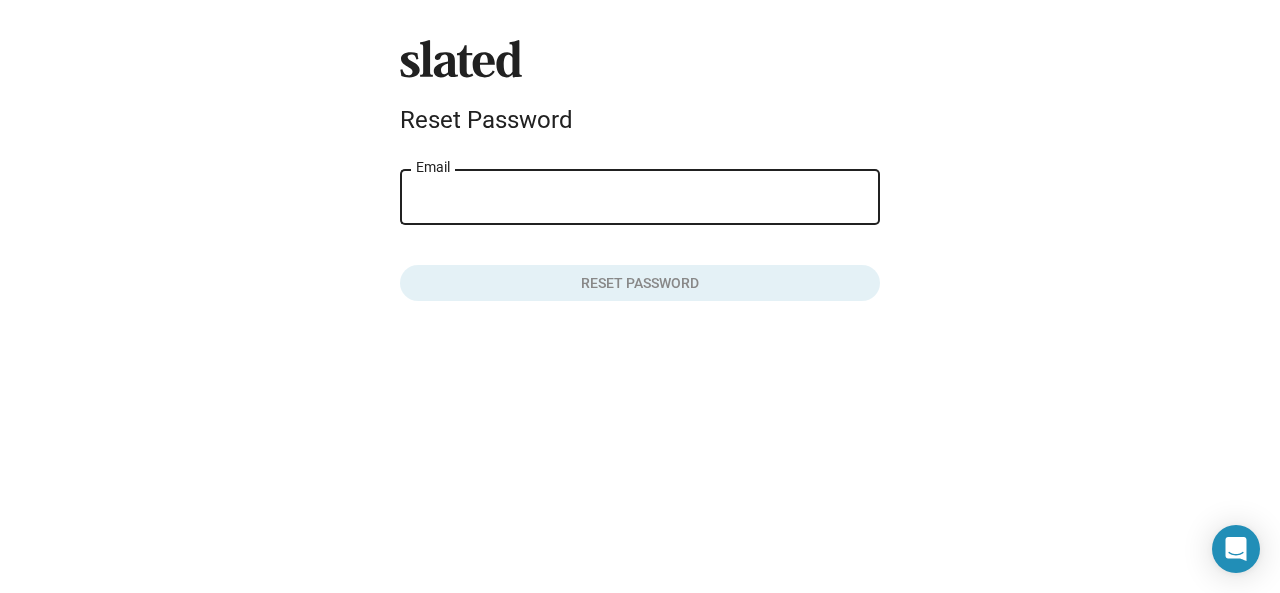 click on "Email" at bounding box center [640, 198] 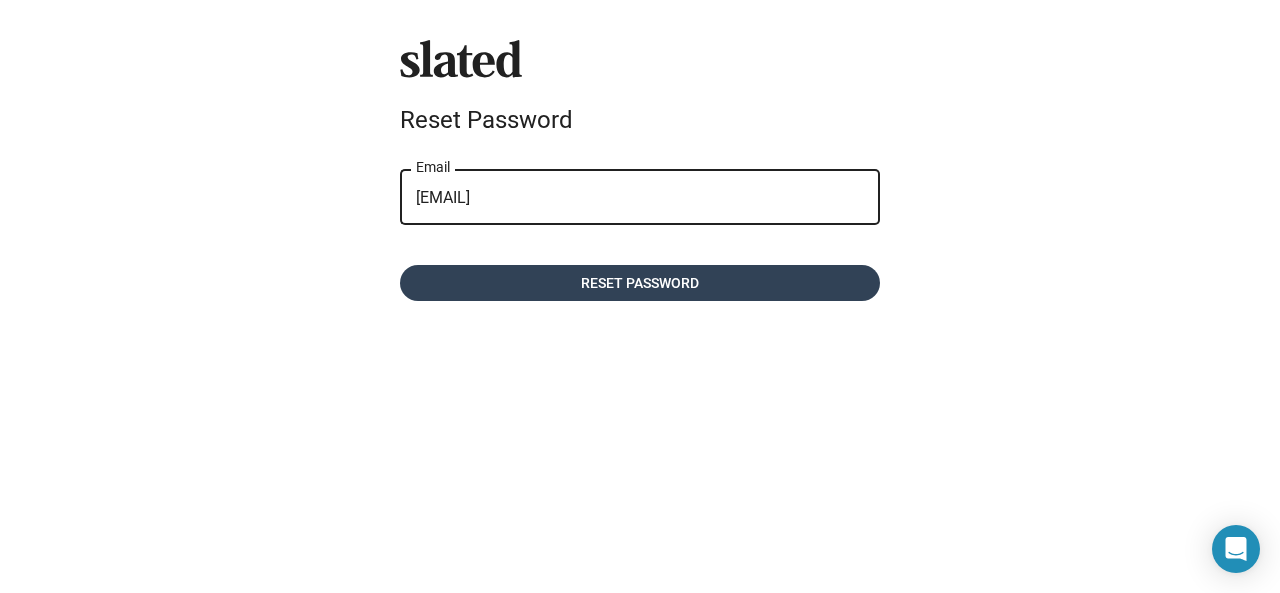 click on "Reset password" at bounding box center (640, 283) 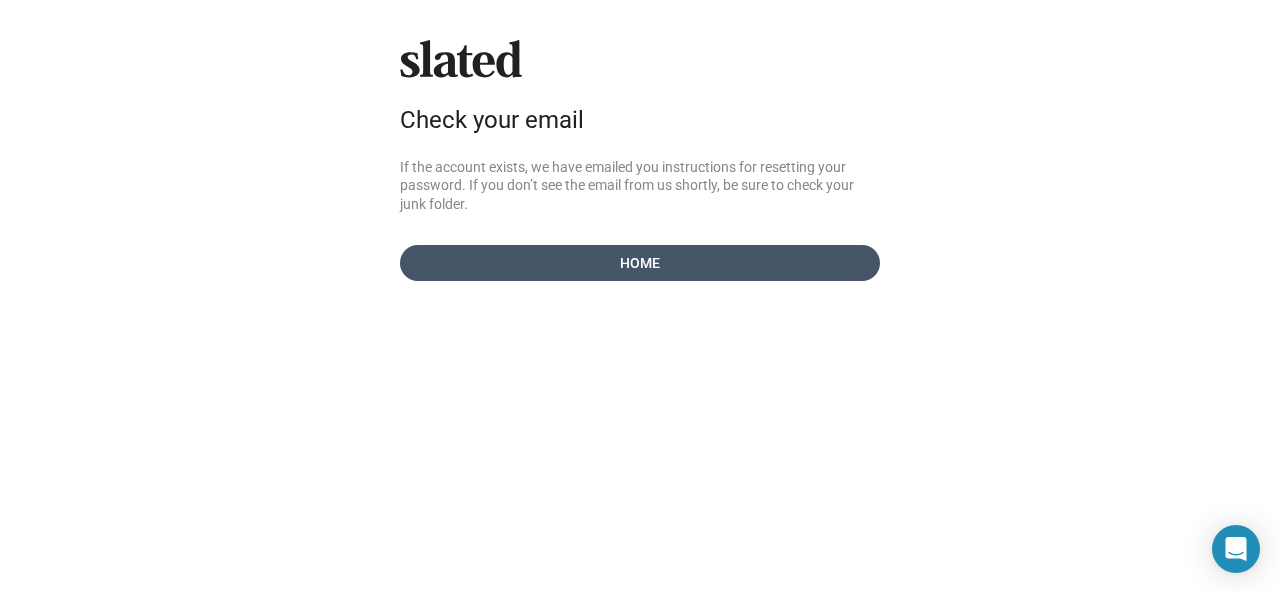click on "Home" at bounding box center (640, 263) 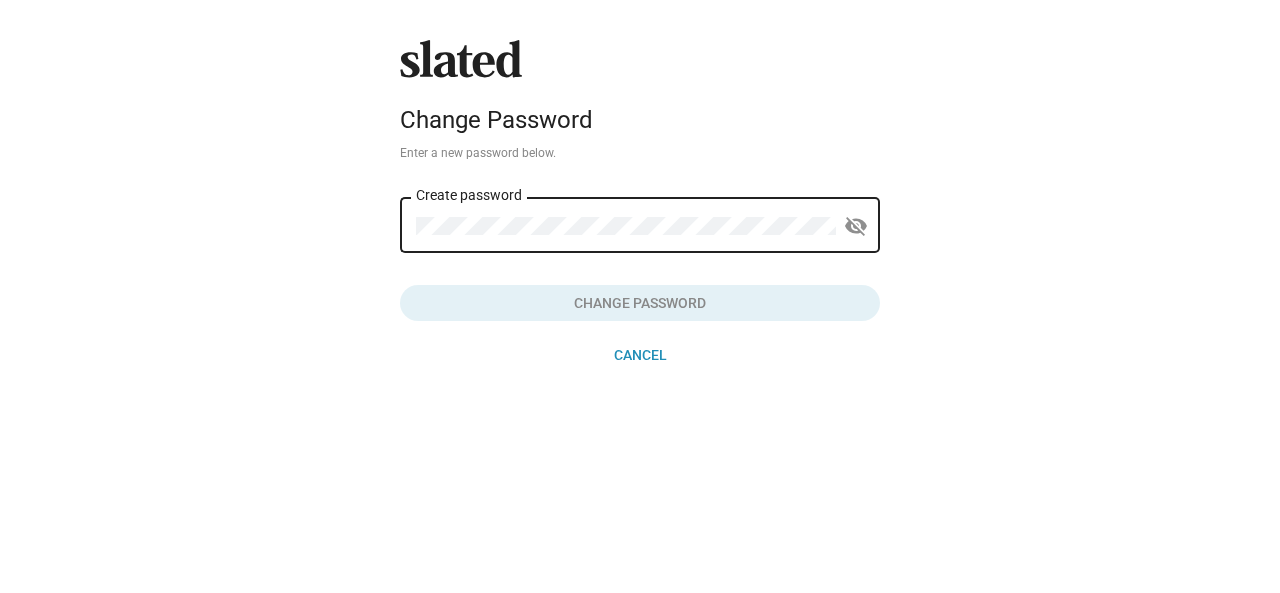scroll, scrollTop: 0, scrollLeft: 0, axis: both 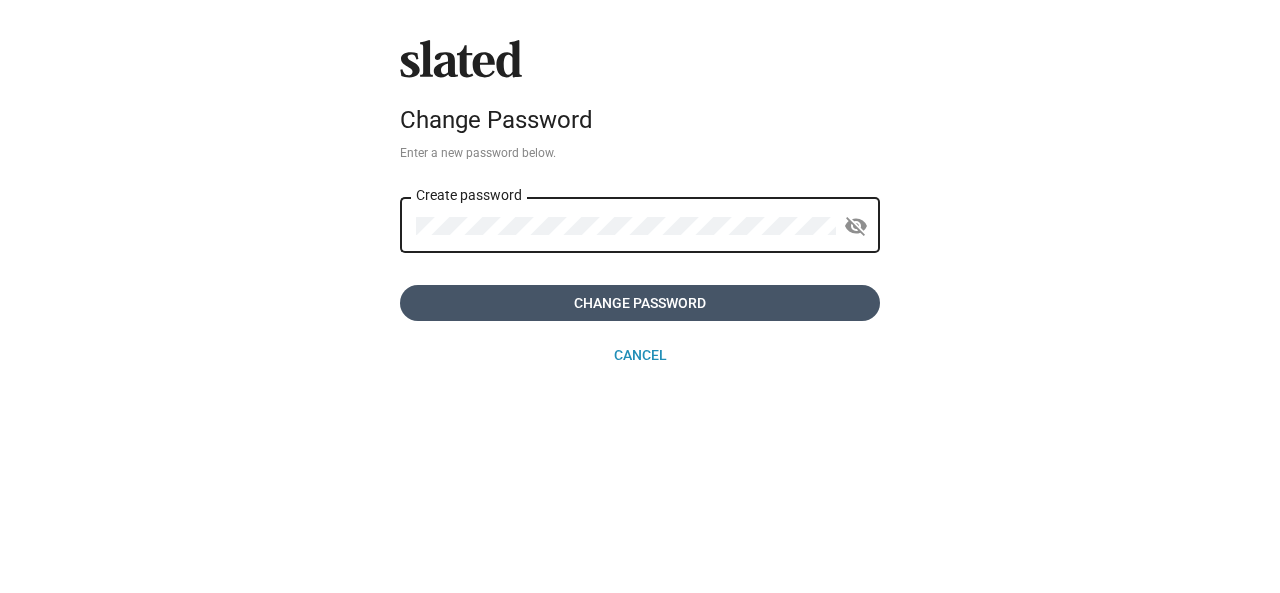 click on "Change Password" at bounding box center [640, 303] 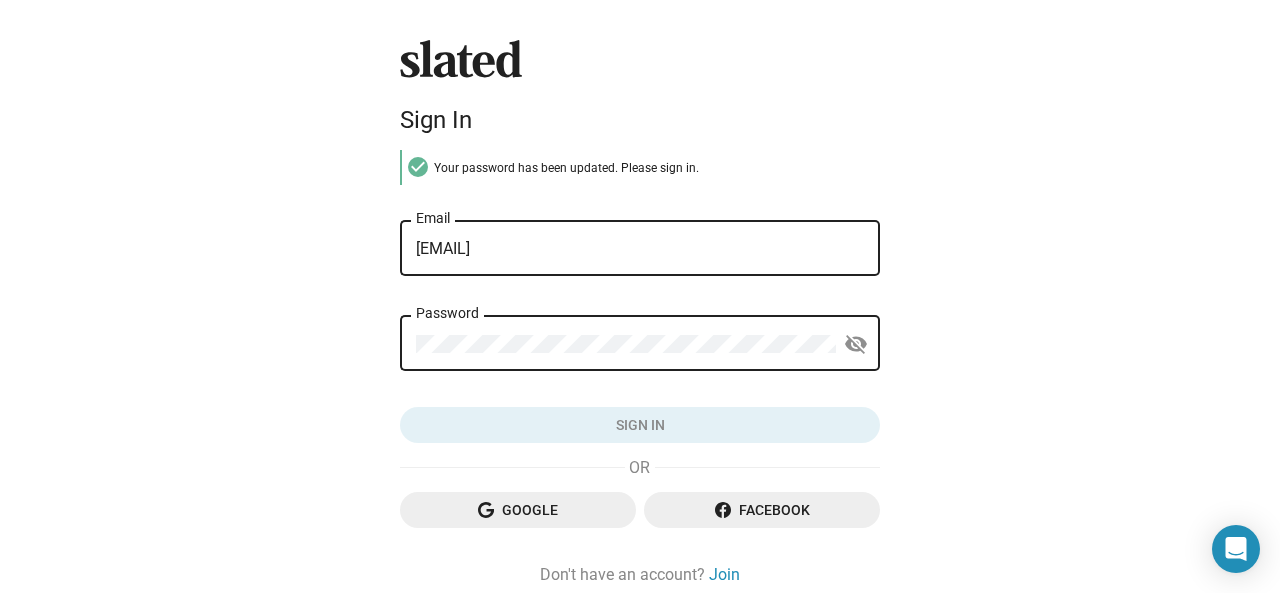 scroll, scrollTop: 0, scrollLeft: 0, axis: both 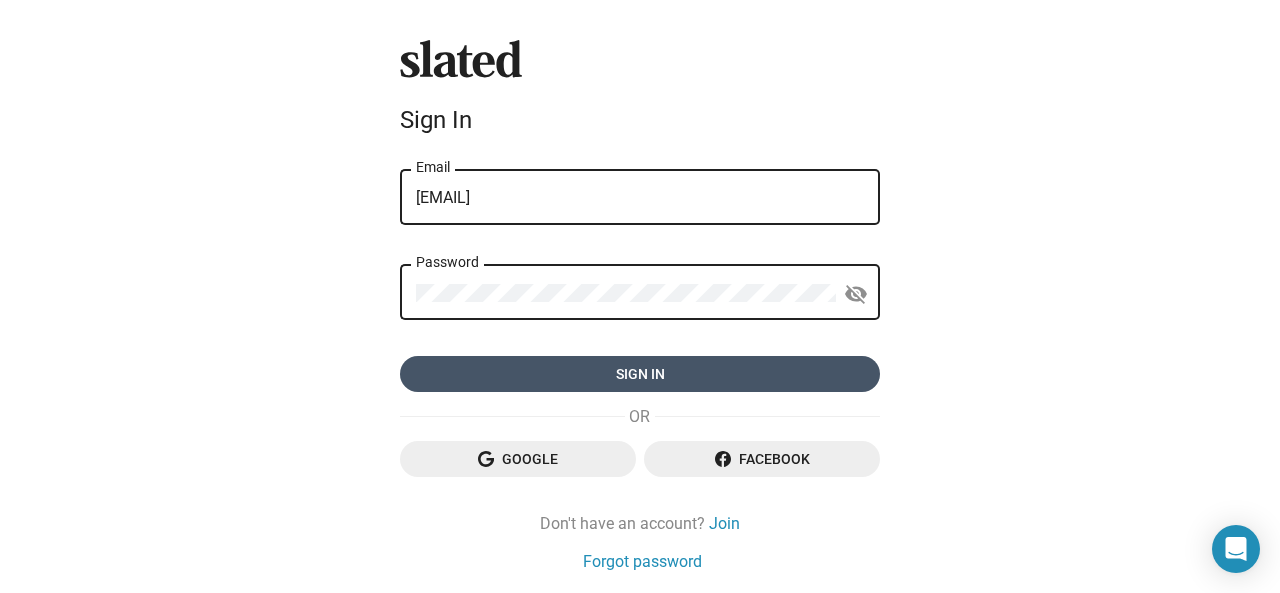 click on "Sign in" at bounding box center (640, 374) 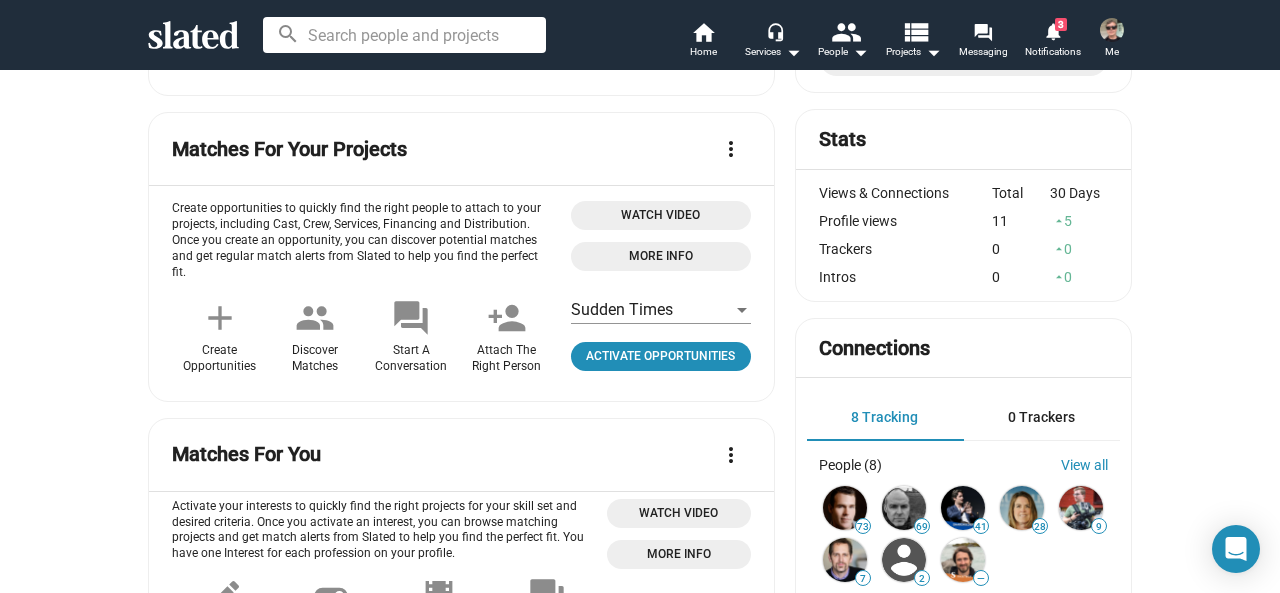 scroll, scrollTop: 284, scrollLeft: 0, axis: vertical 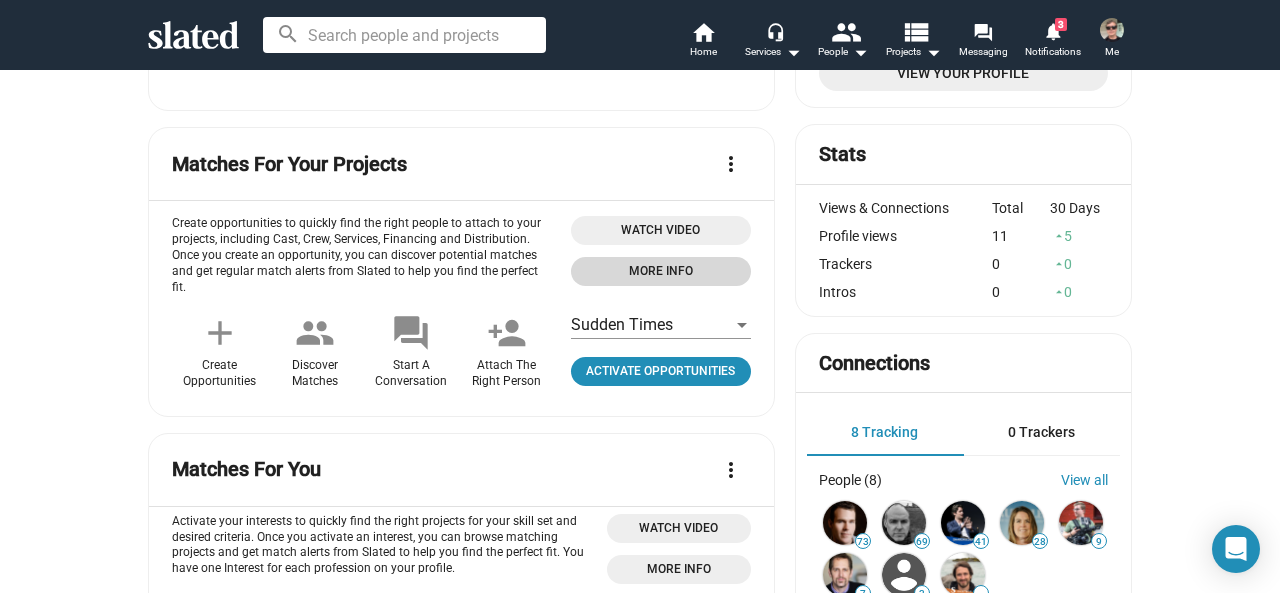 click on "More Info" at bounding box center [661, 271] 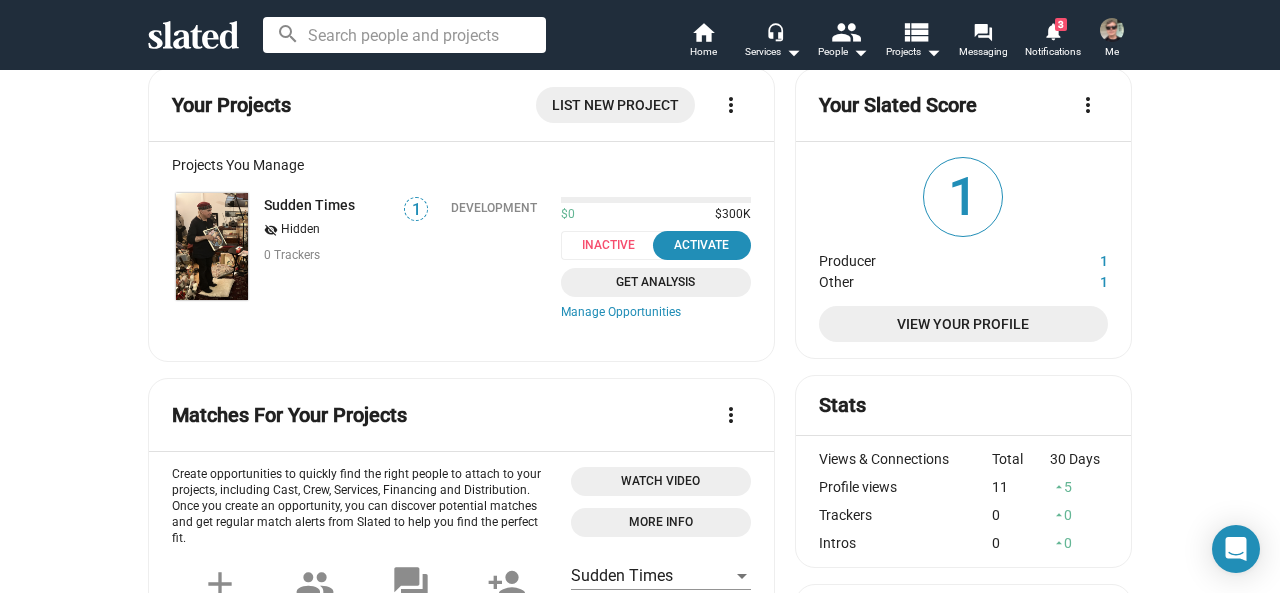 scroll, scrollTop: 4, scrollLeft: 0, axis: vertical 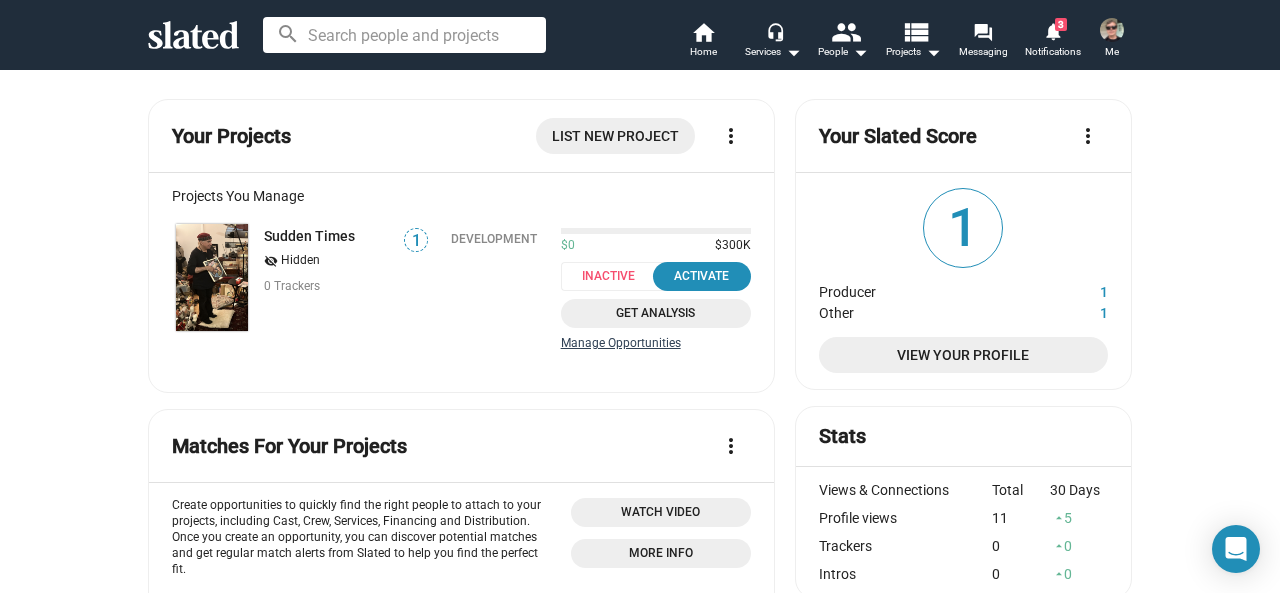 click on "Manage Opportunities" at bounding box center [656, 344] 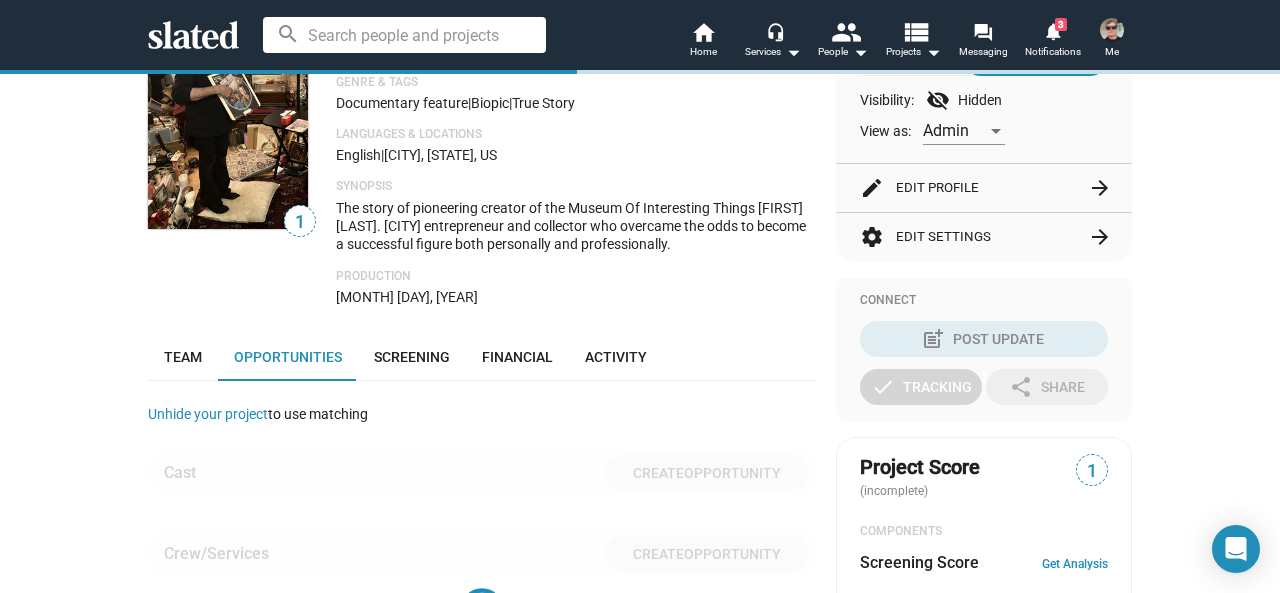 scroll, scrollTop: 532, scrollLeft: 0, axis: vertical 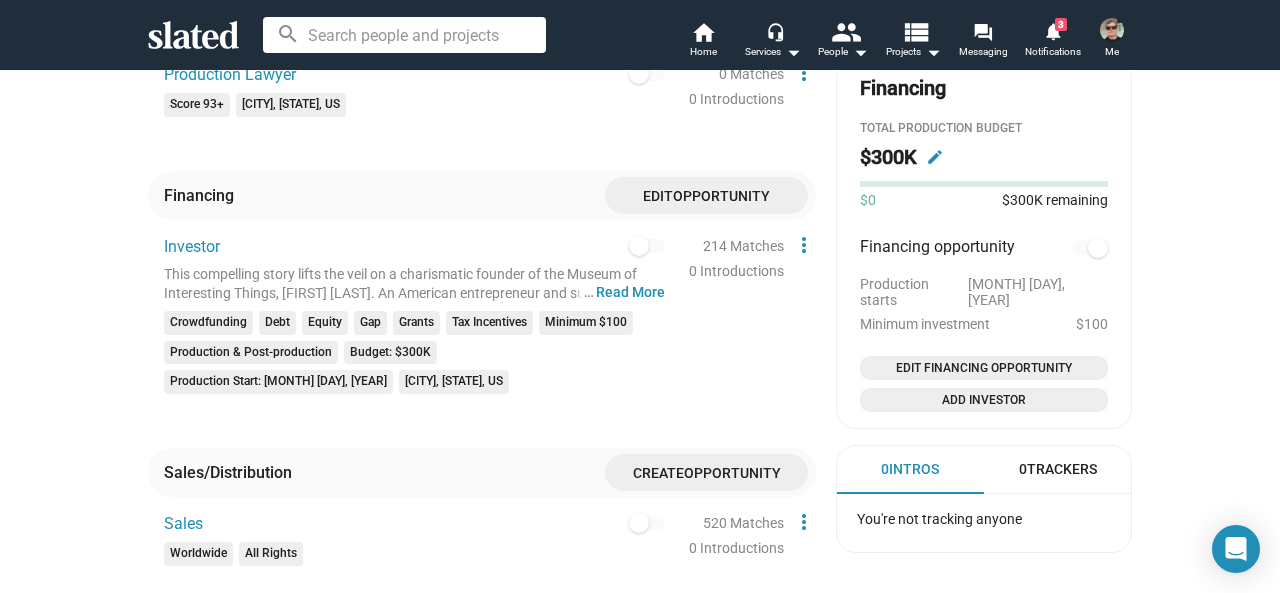 click on "Add Investor" at bounding box center (984, 400) 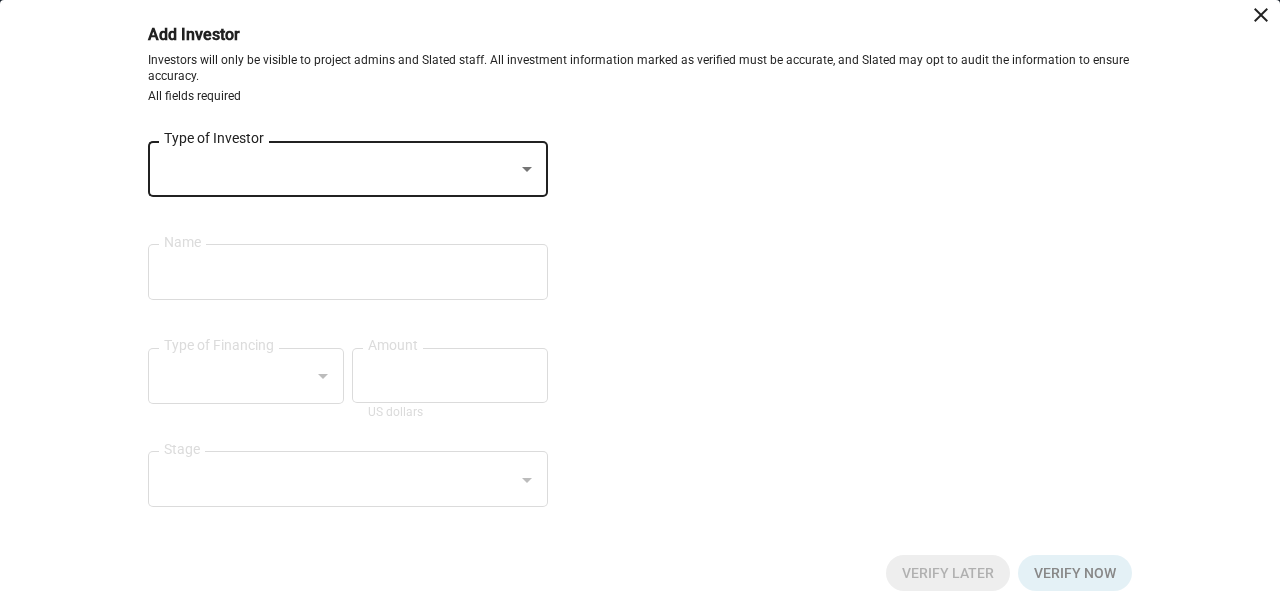 click at bounding box center [527, 169] 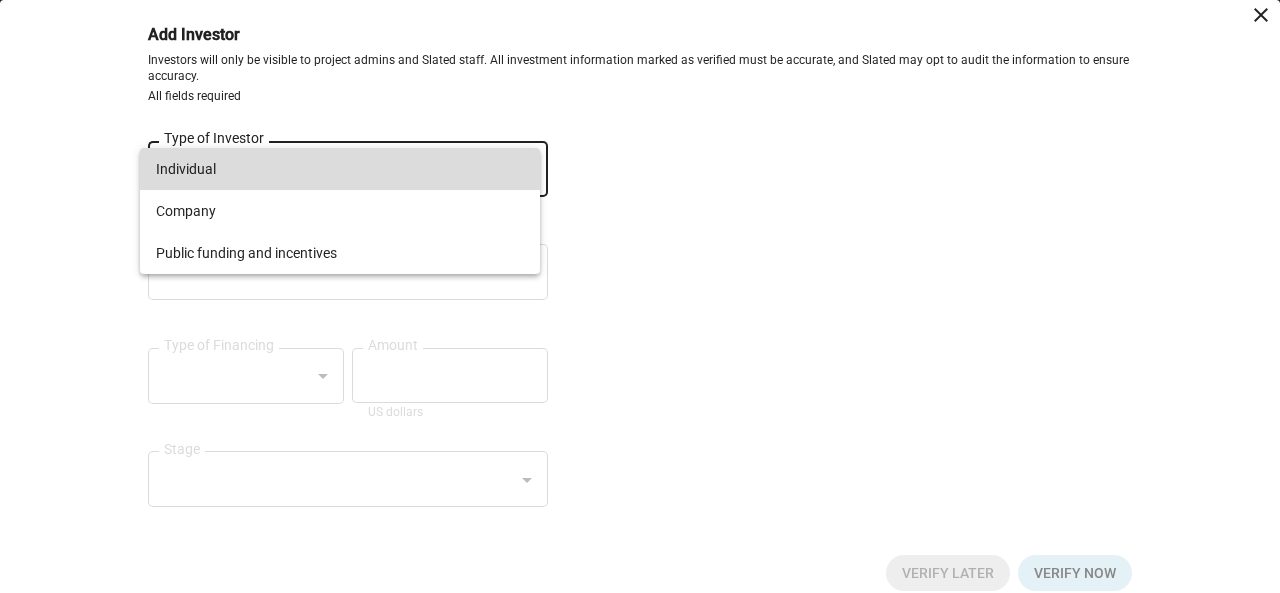 click on "Individual" at bounding box center [340, 169] 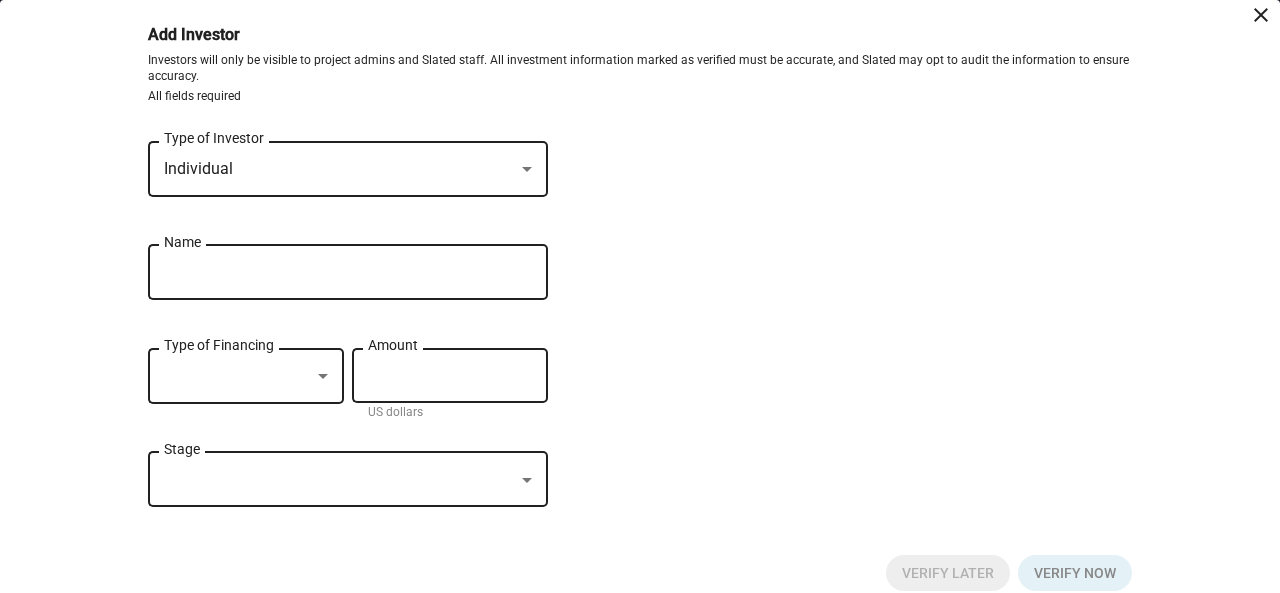 click on "Name" at bounding box center [334, 270] 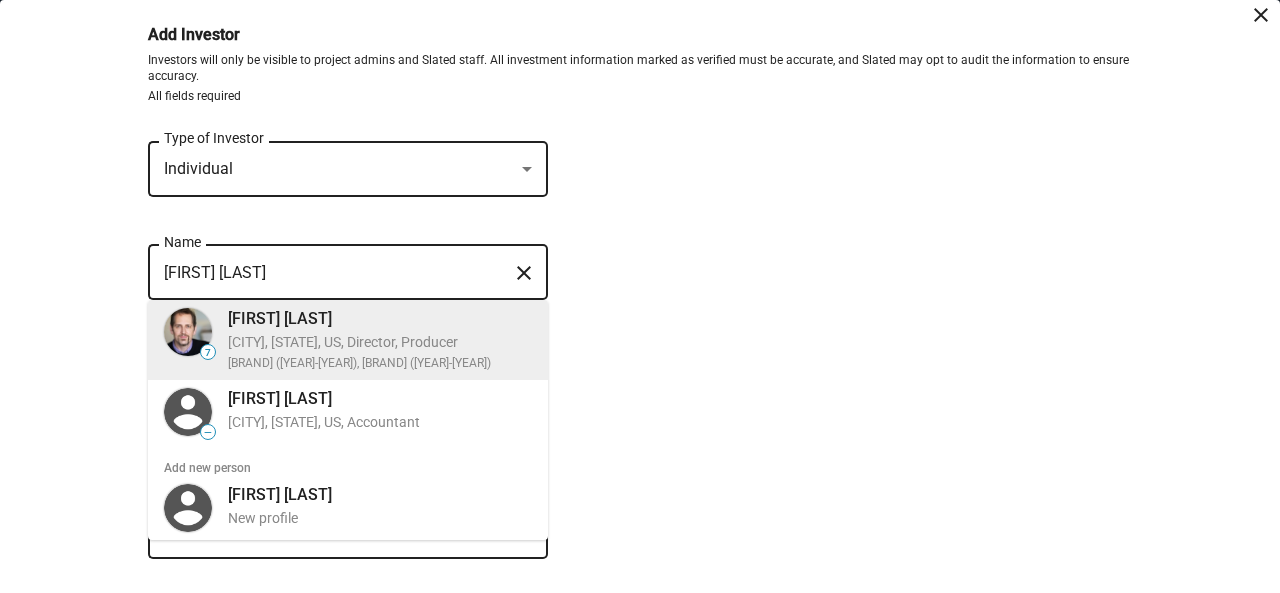 type on "[FIRST] [LAST]" 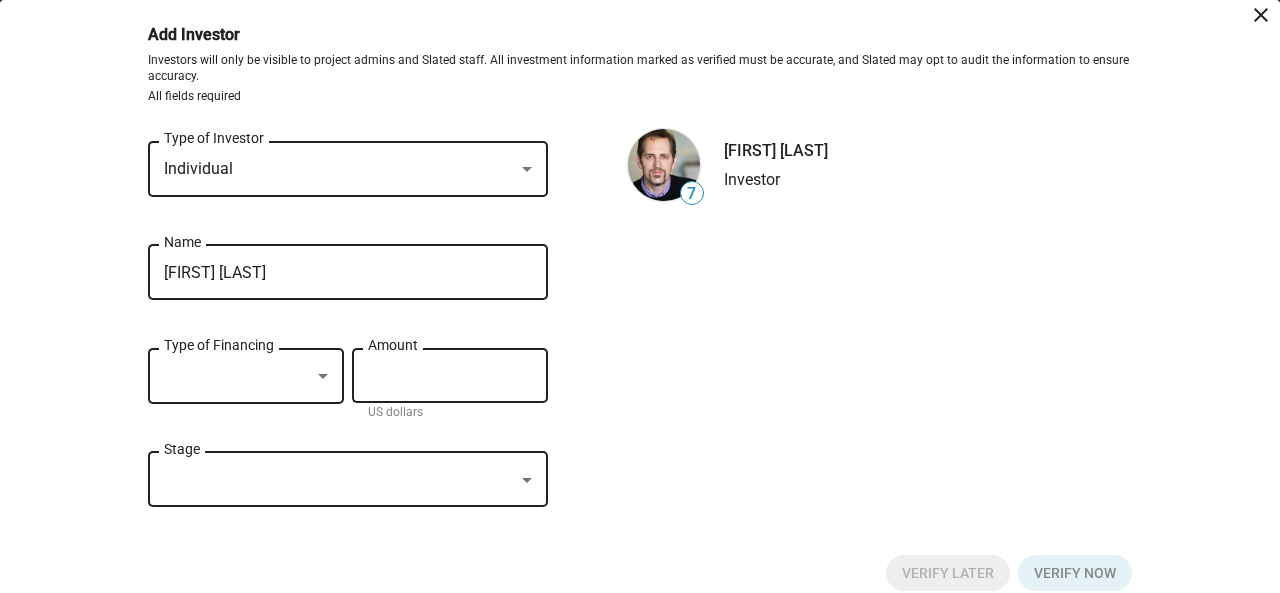 click at bounding box center [323, 376] 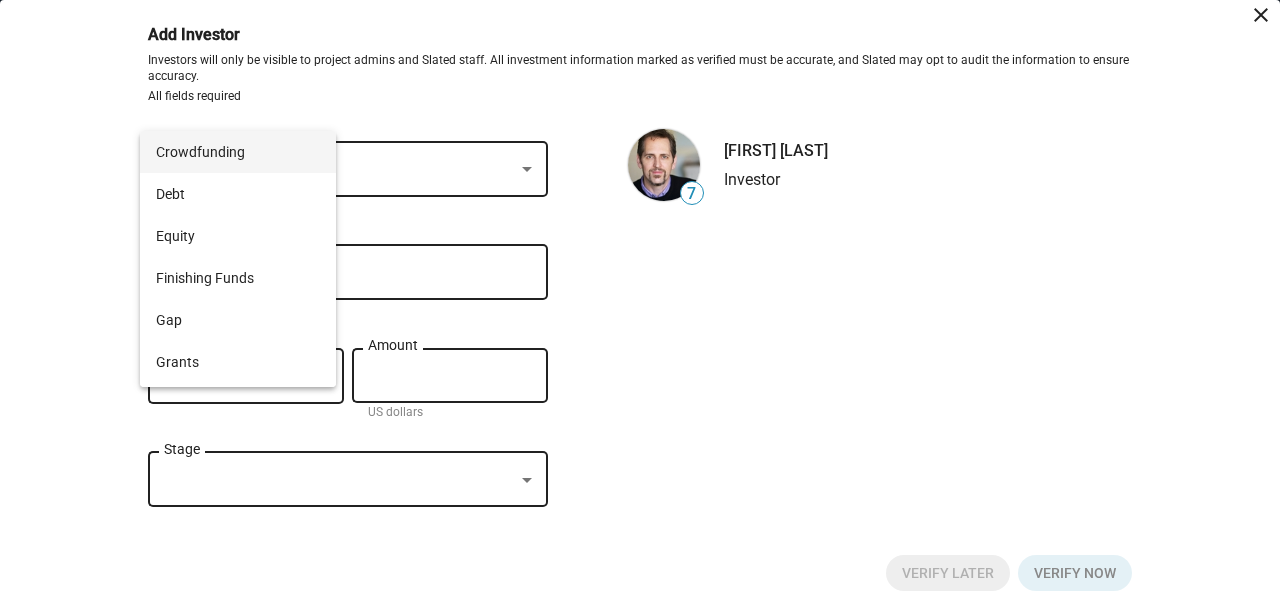 click at bounding box center [640, 296] 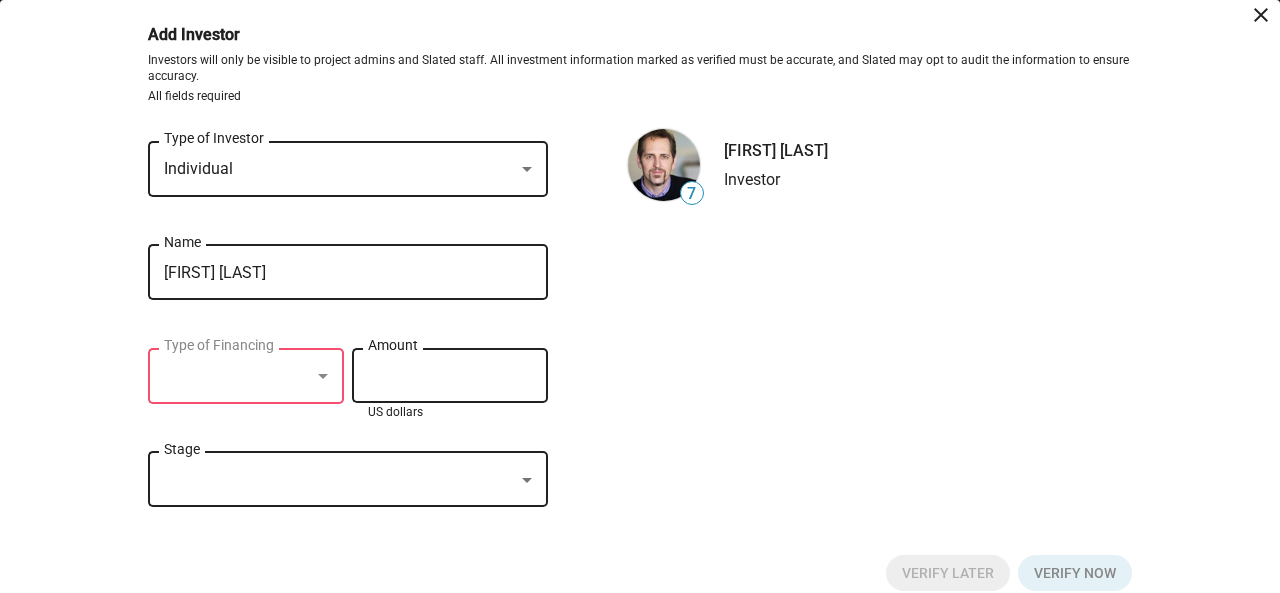 click on "Amount" at bounding box center [450, 376] 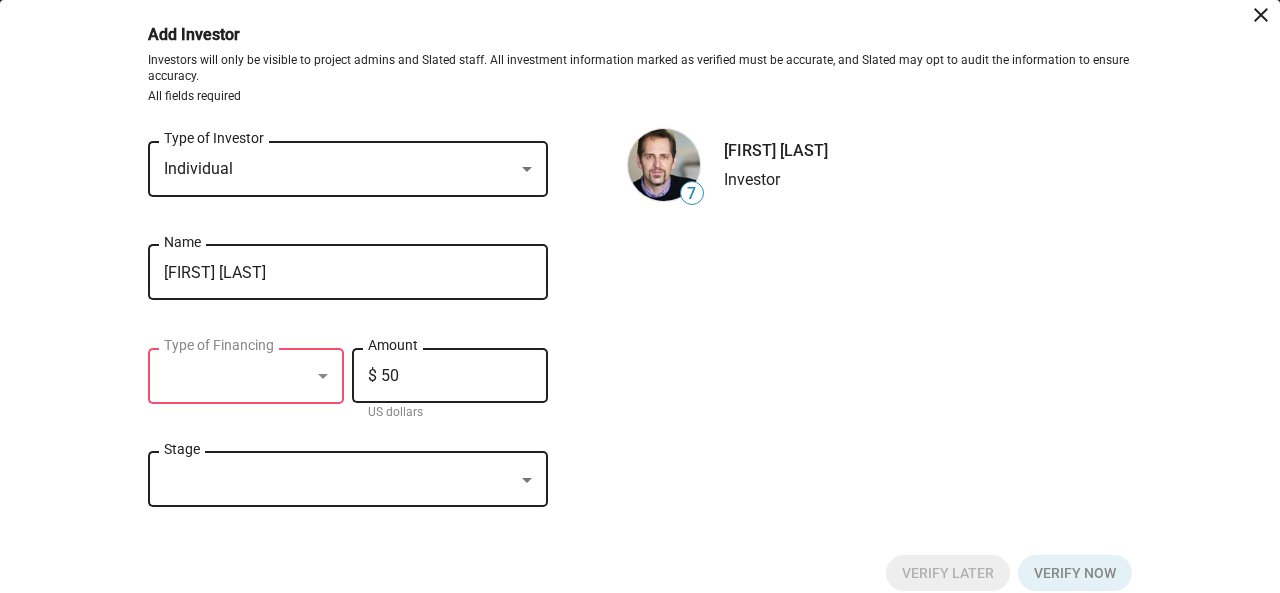 click at bounding box center [527, 480] 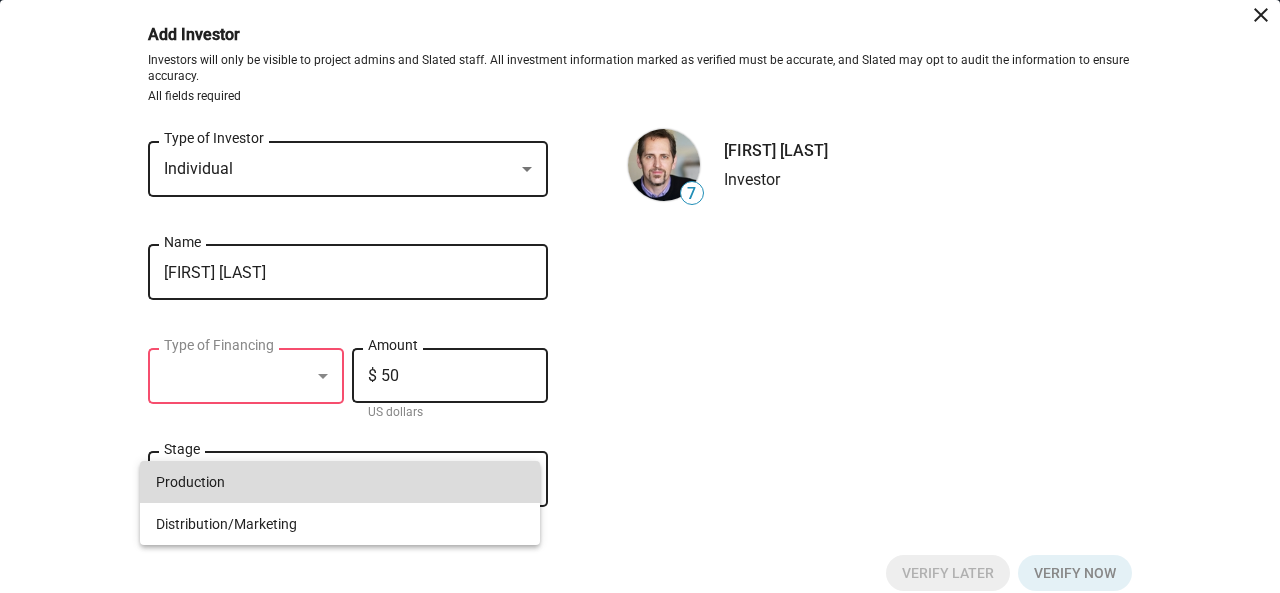 click on "Production" at bounding box center [340, 482] 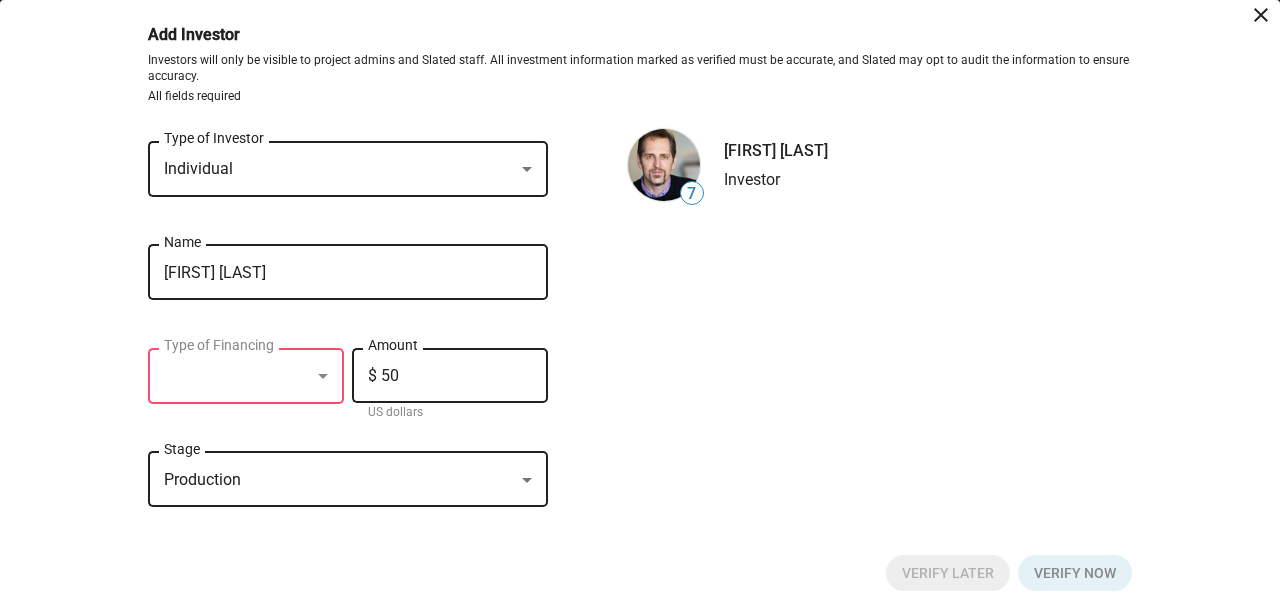 click at bounding box center (323, 376) 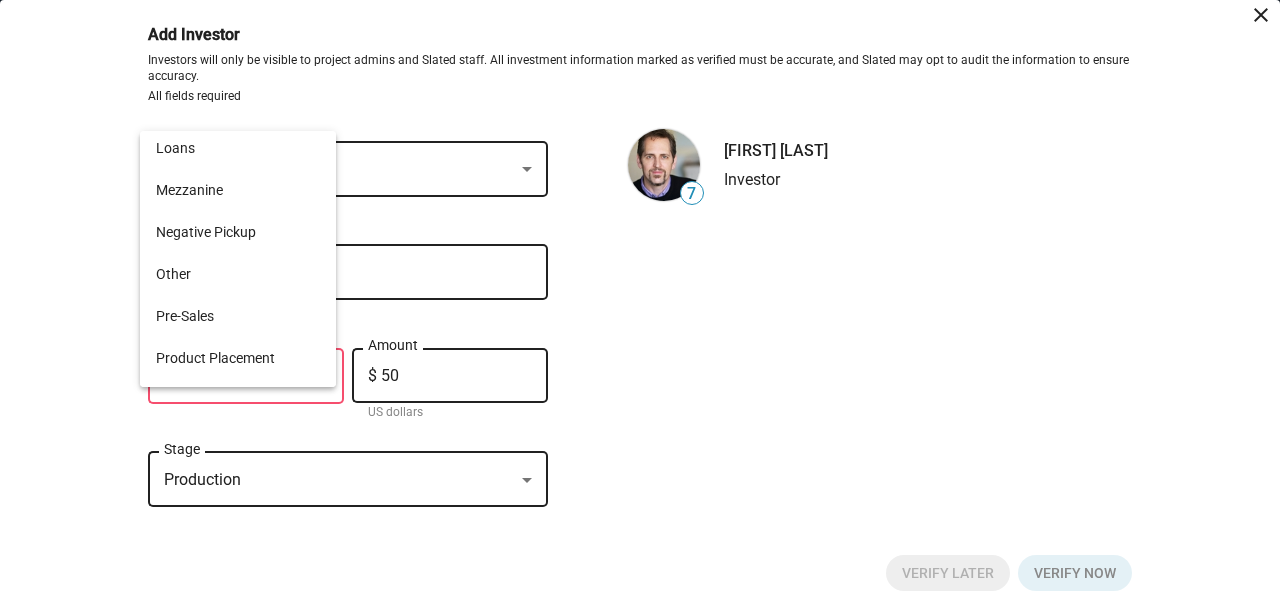 scroll, scrollTop: 237, scrollLeft: 0, axis: vertical 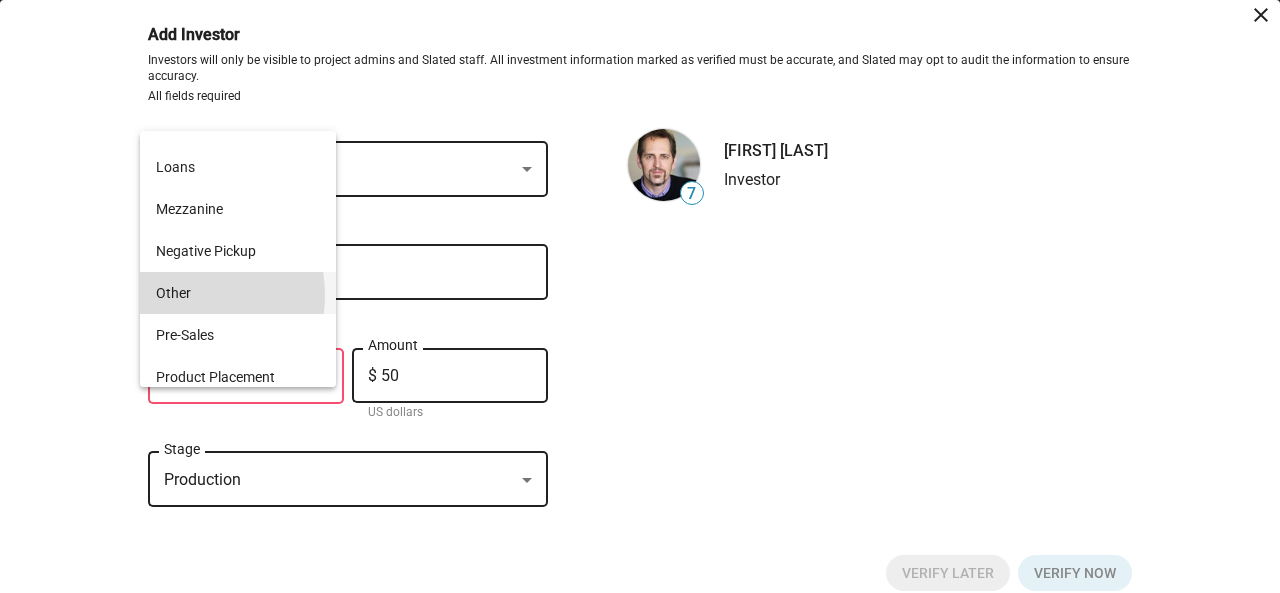 click on "Other" at bounding box center (238, 293) 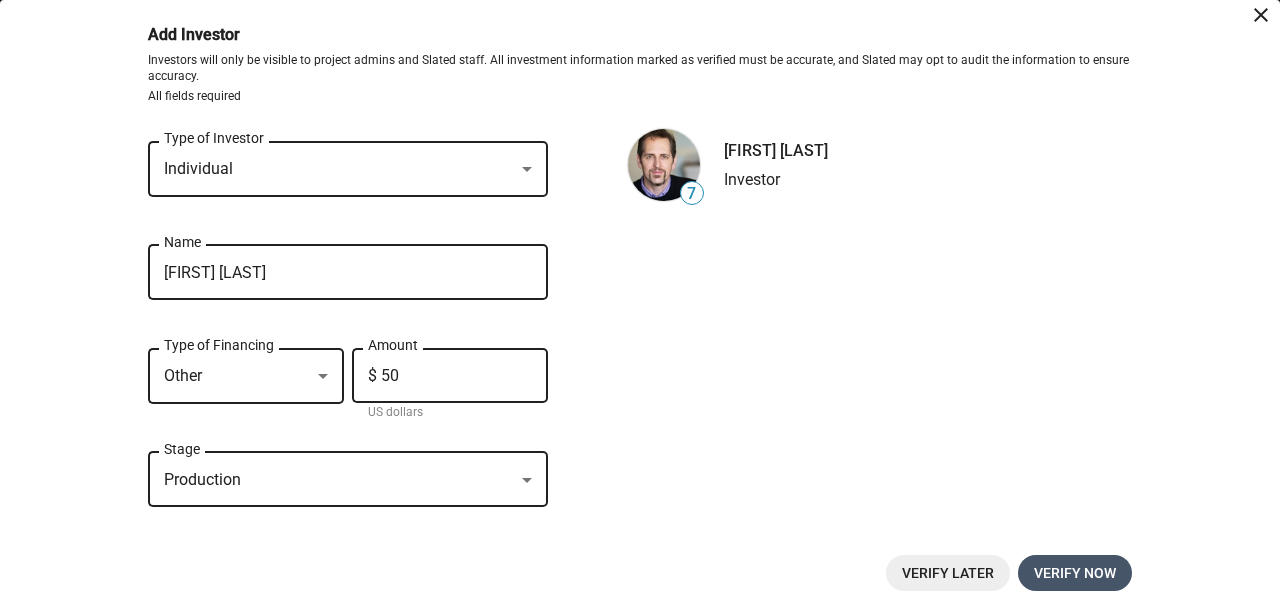 click on "Verify now" at bounding box center (1075, 573) 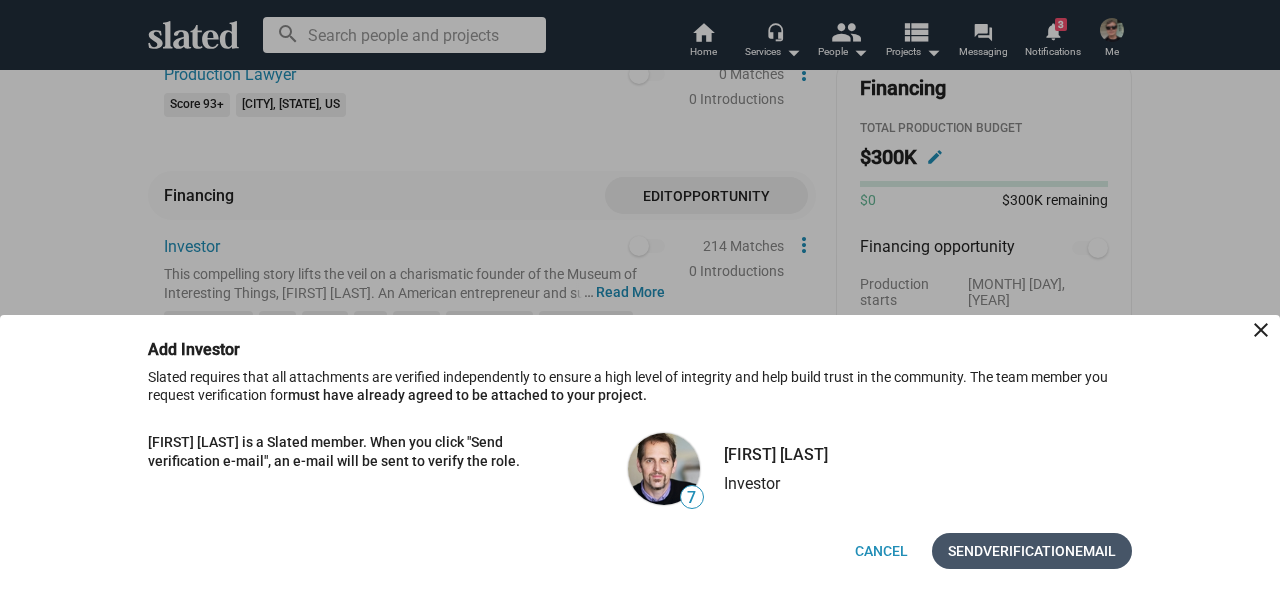 click on "Verification" at bounding box center [1029, 551] 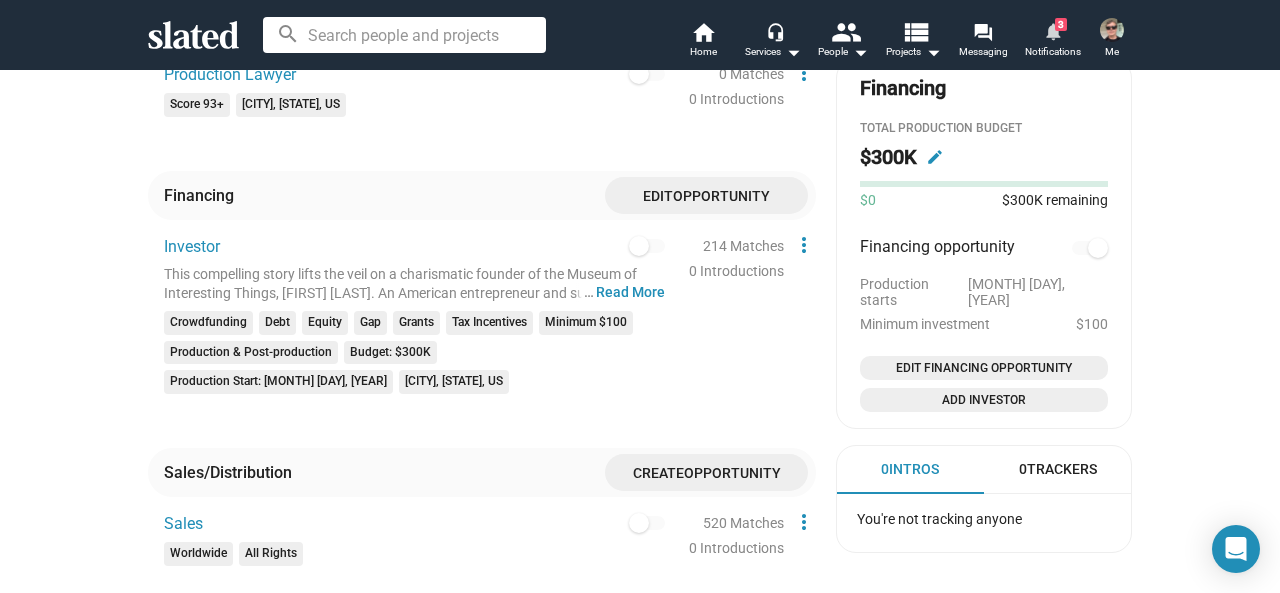 click on "notifications" at bounding box center (1052, 30) 